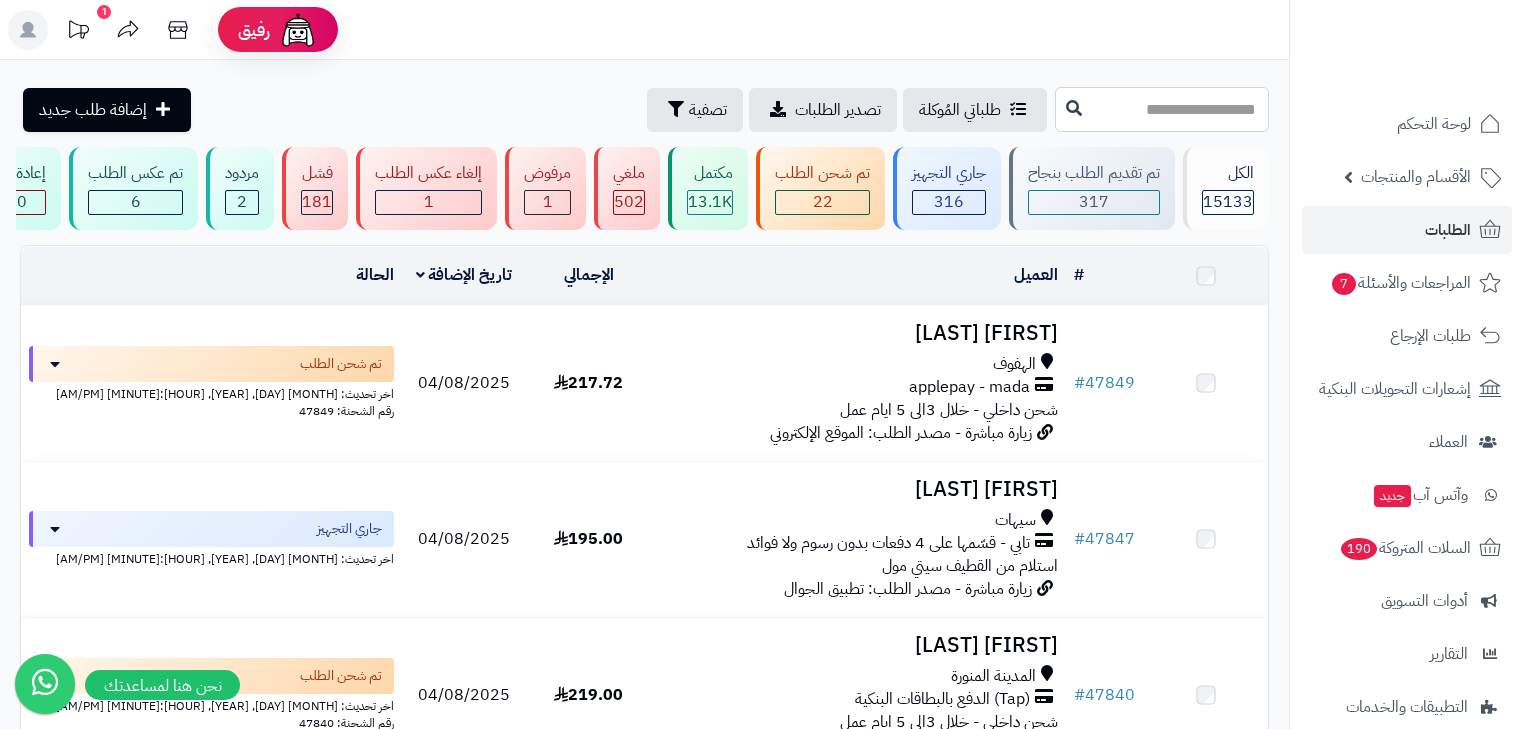 scroll, scrollTop: 0, scrollLeft: 0, axis: both 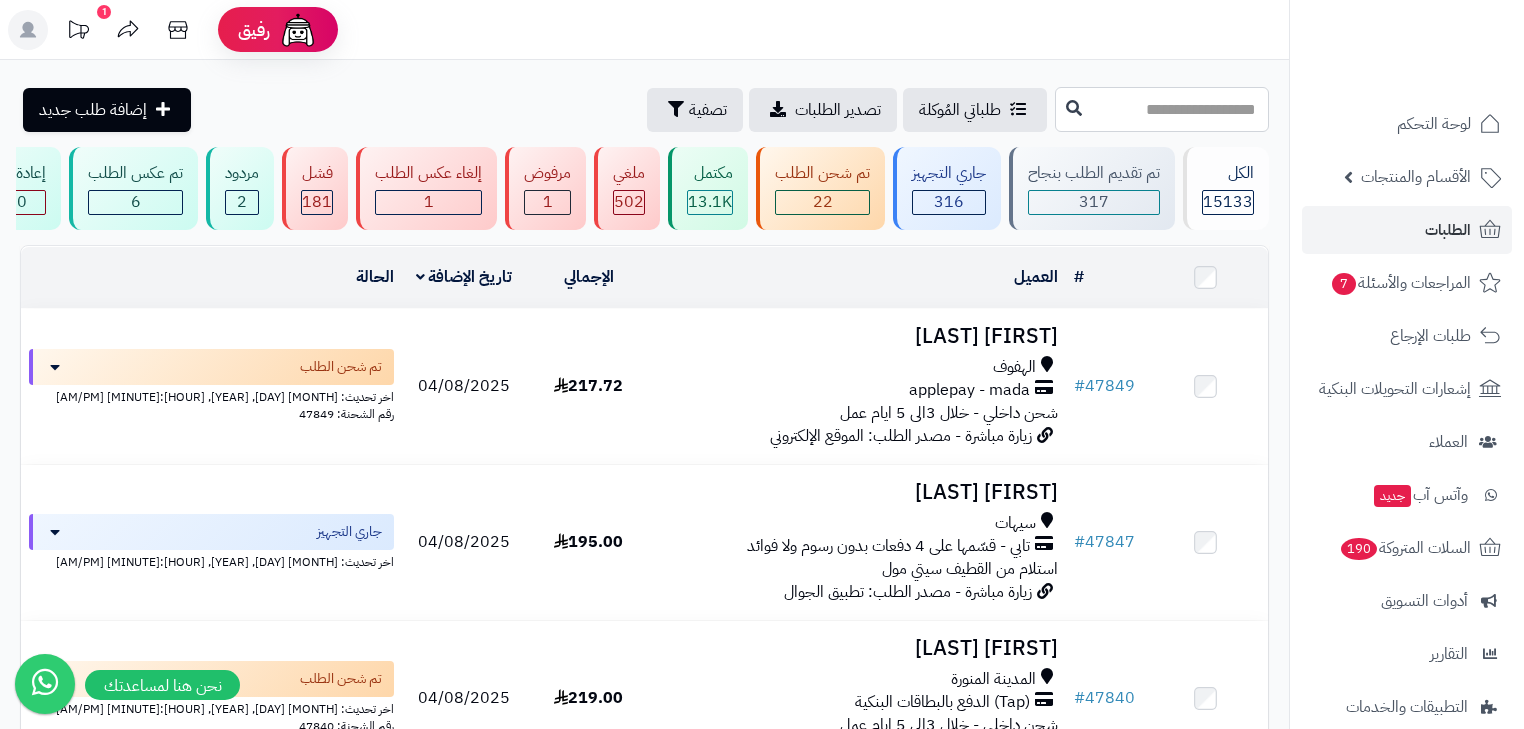 paste on "*****" 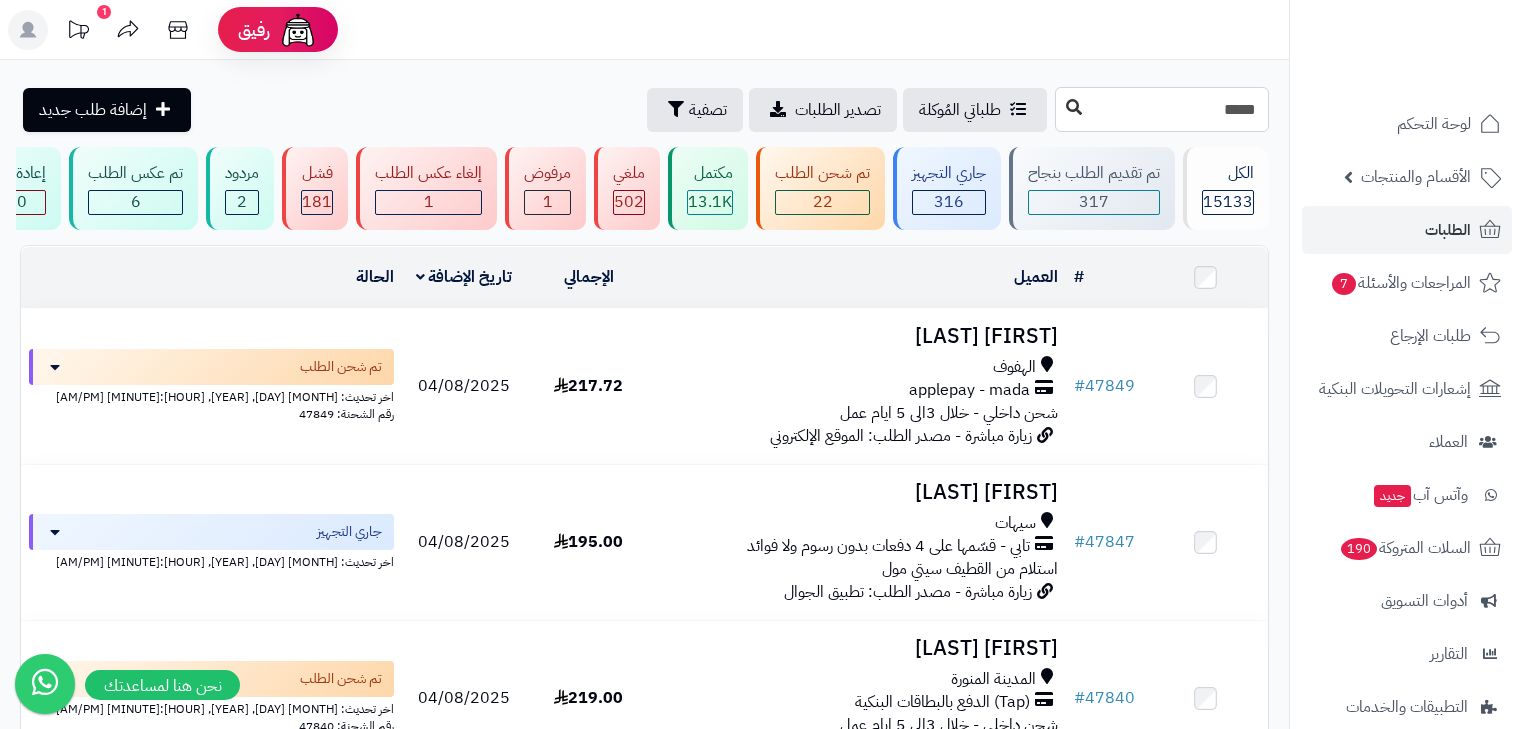 type on "*****" 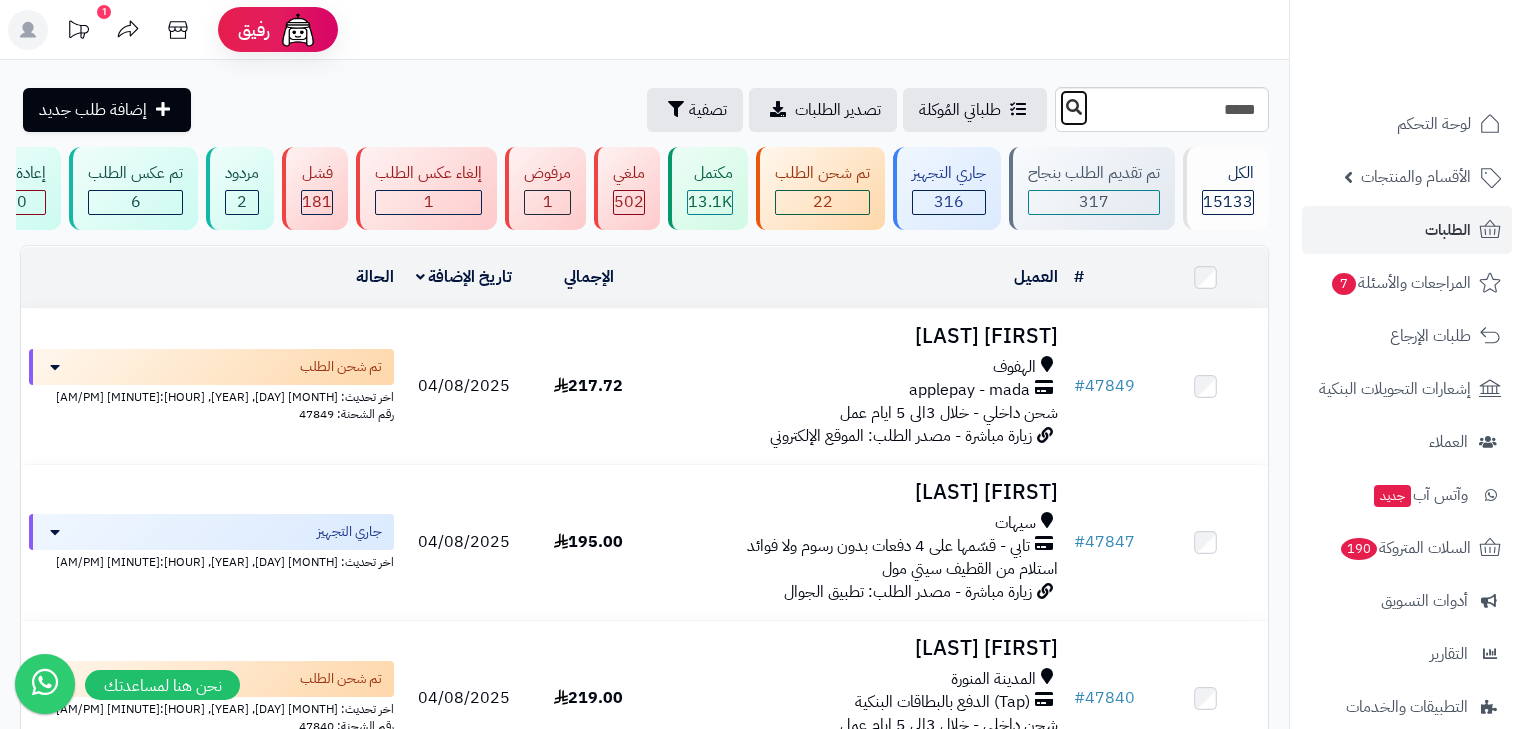 click at bounding box center (1074, 107) 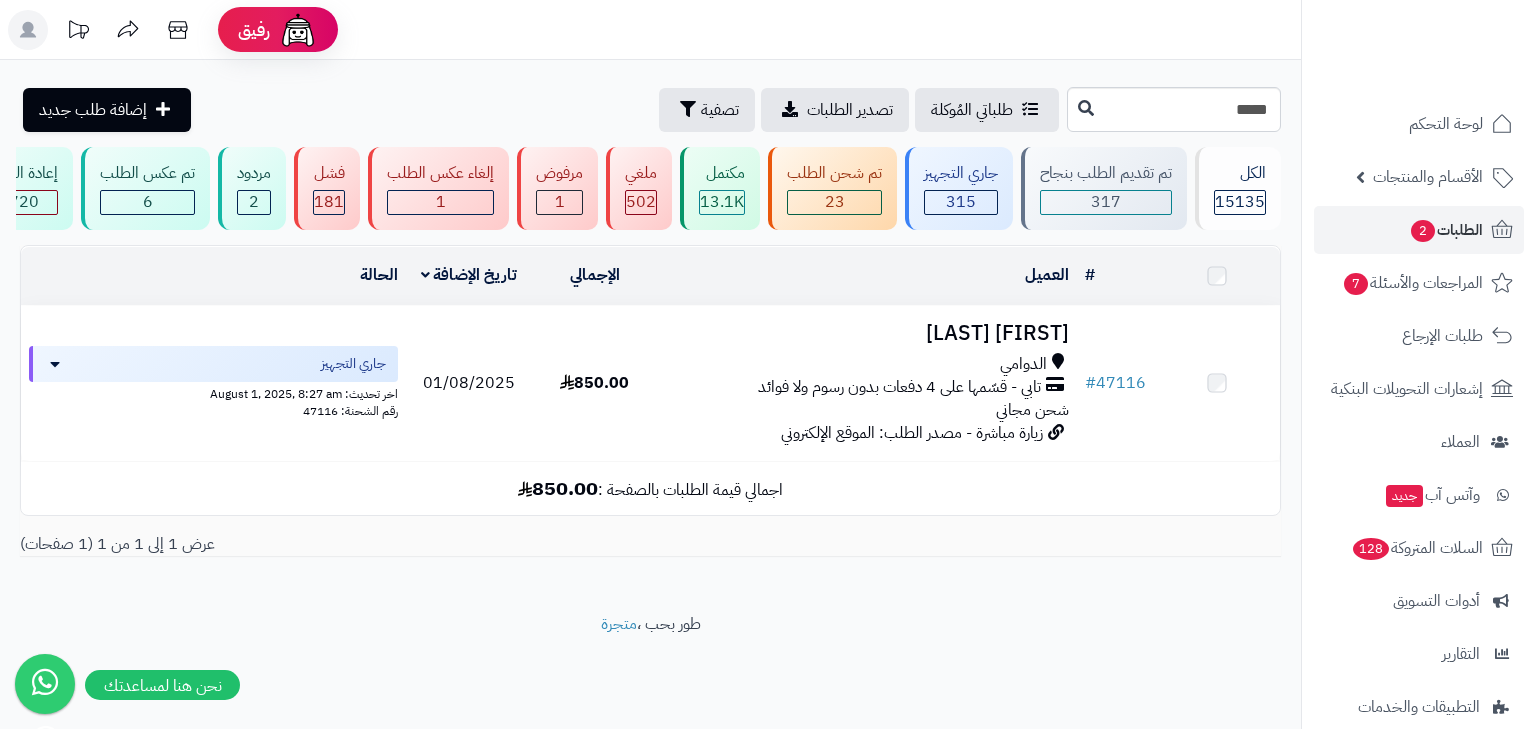scroll, scrollTop: 0, scrollLeft: 0, axis: both 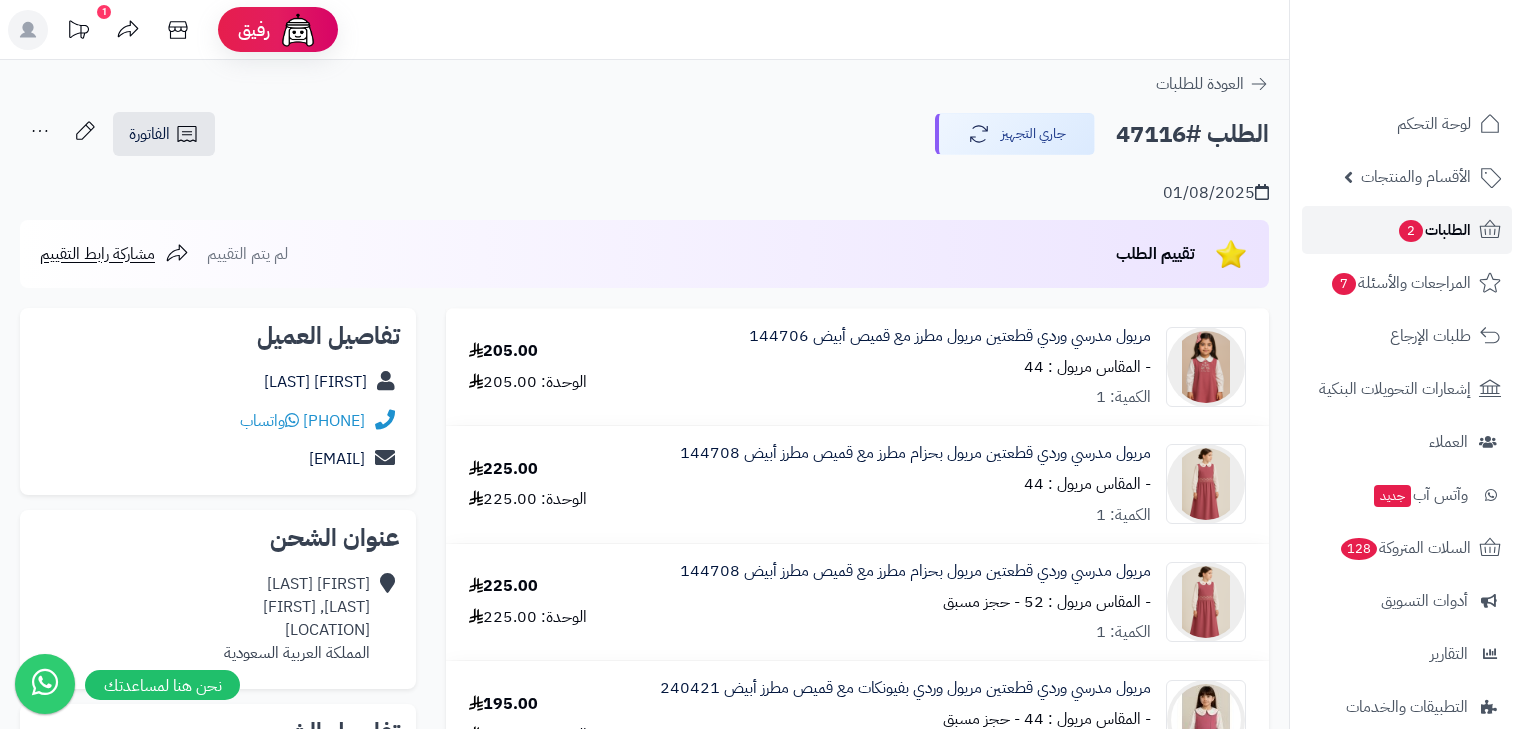 click on "الطلبات  2" at bounding box center [1434, 230] 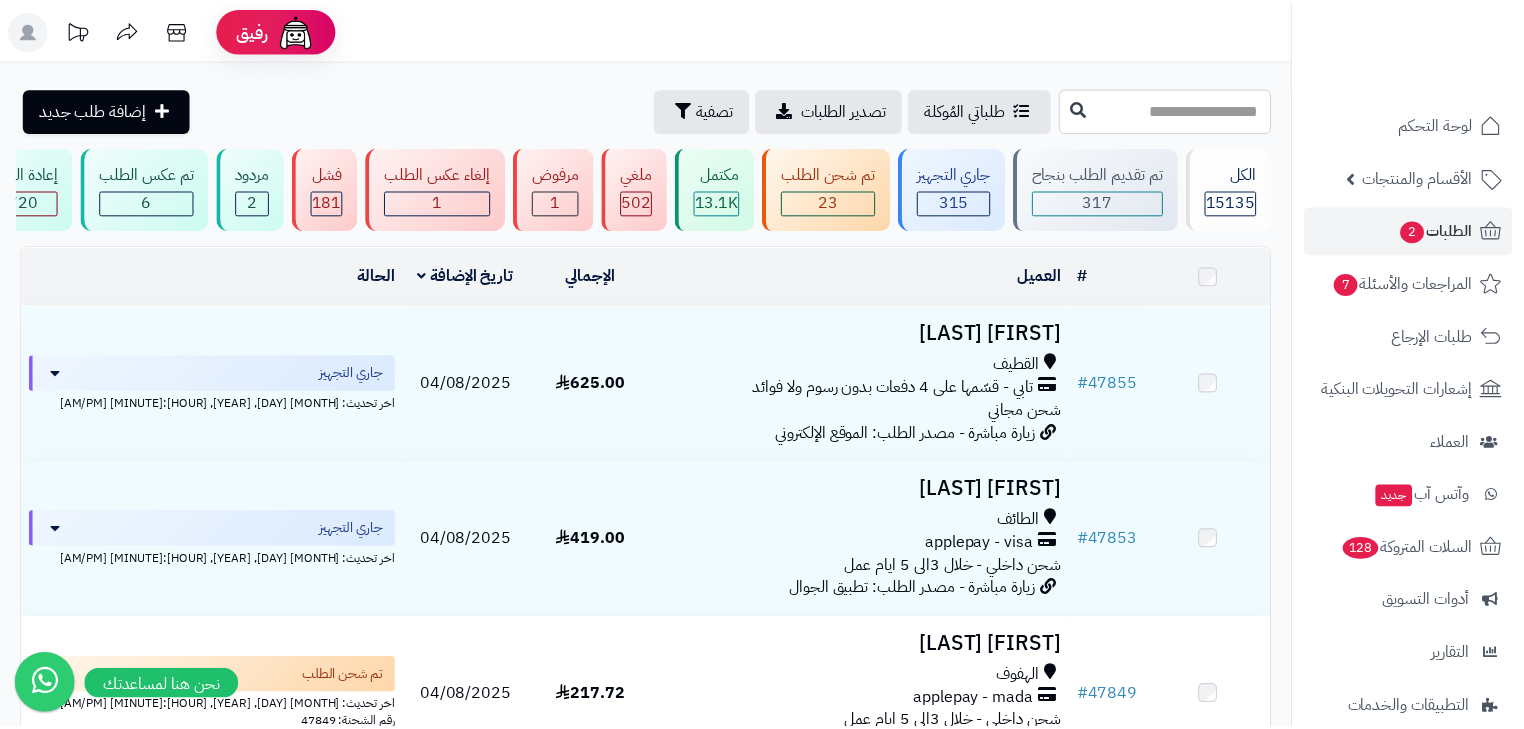 scroll, scrollTop: 0, scrollLeft: 0, axis: both 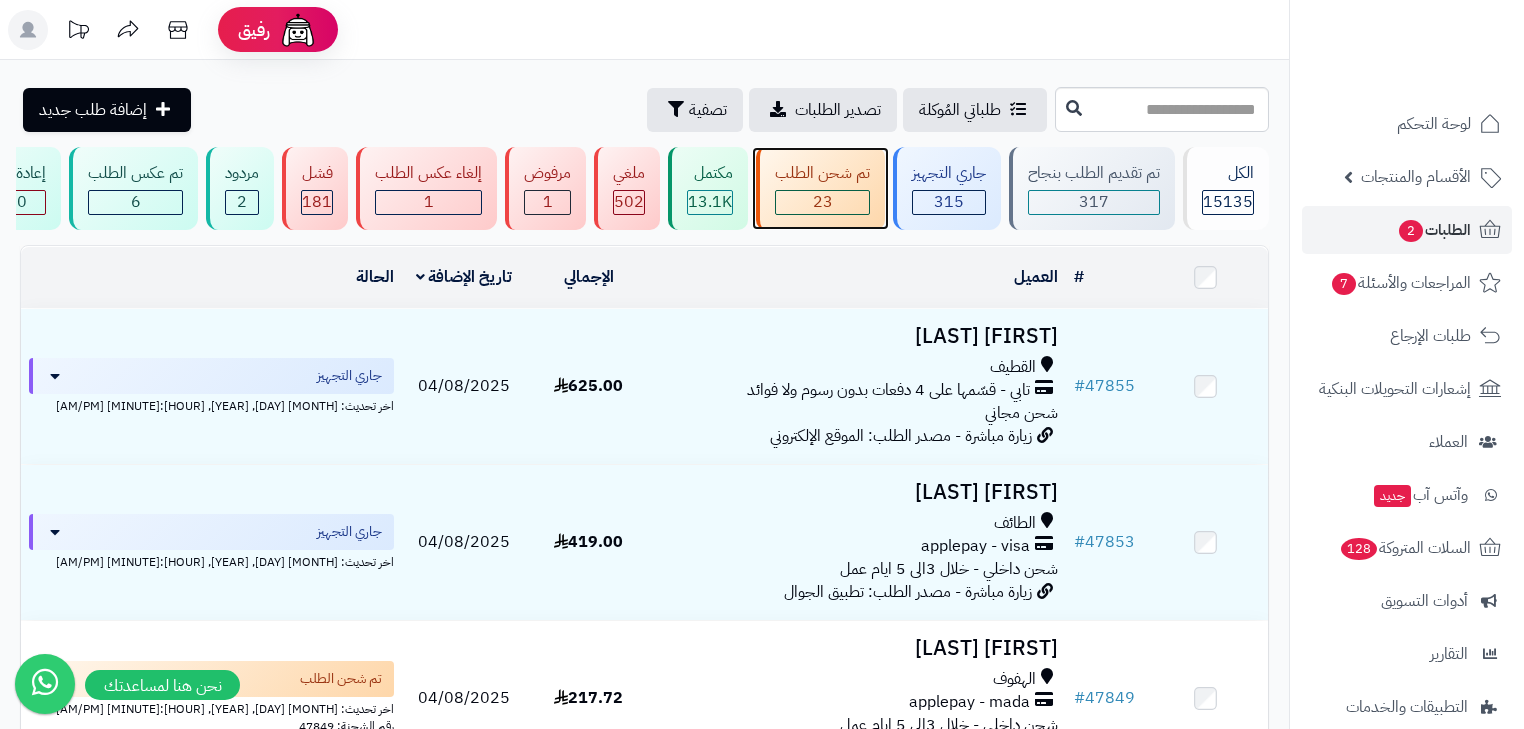 click on "23" at bounding box center [823, 202] 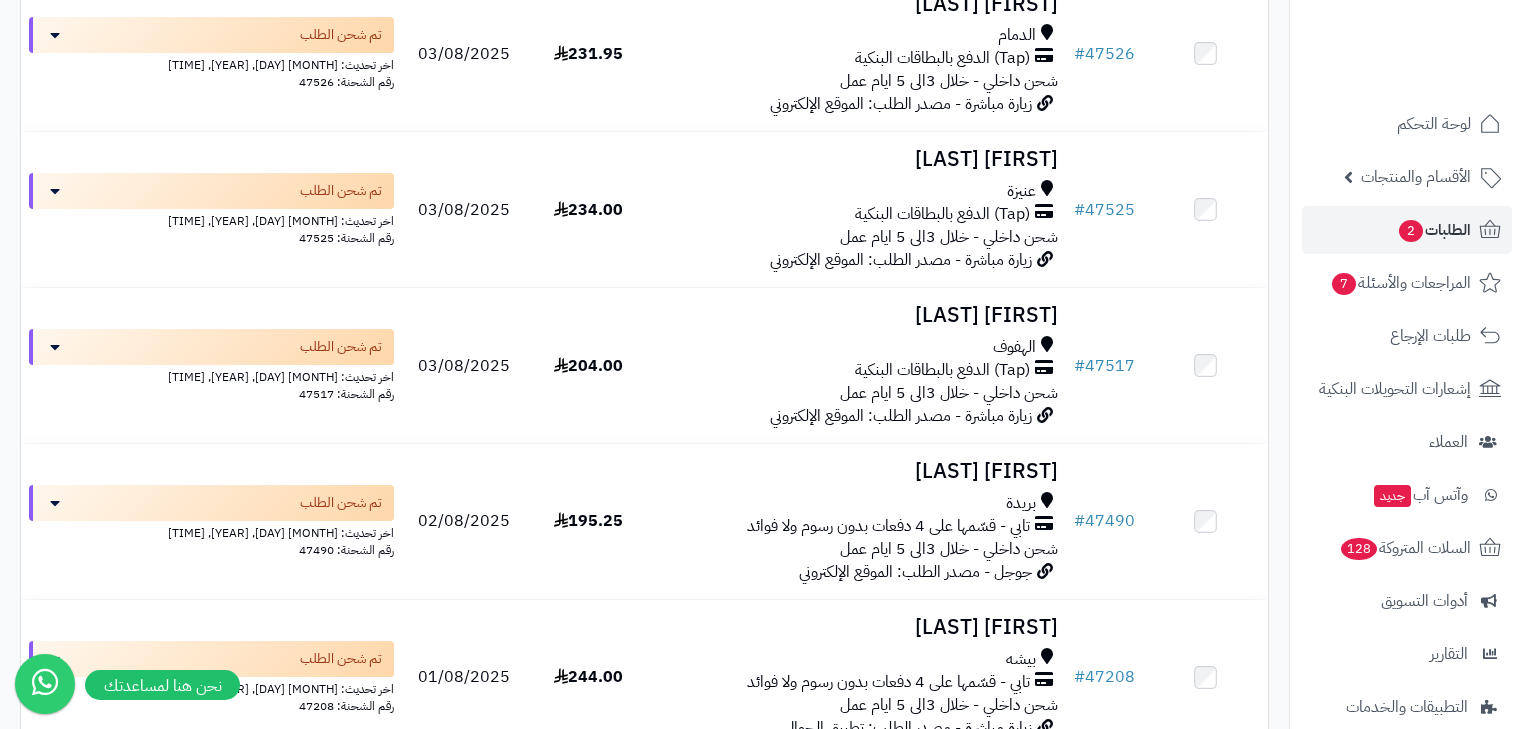 scroll, scrollTop: 2400, scrollLeft: 0, axis: vertical 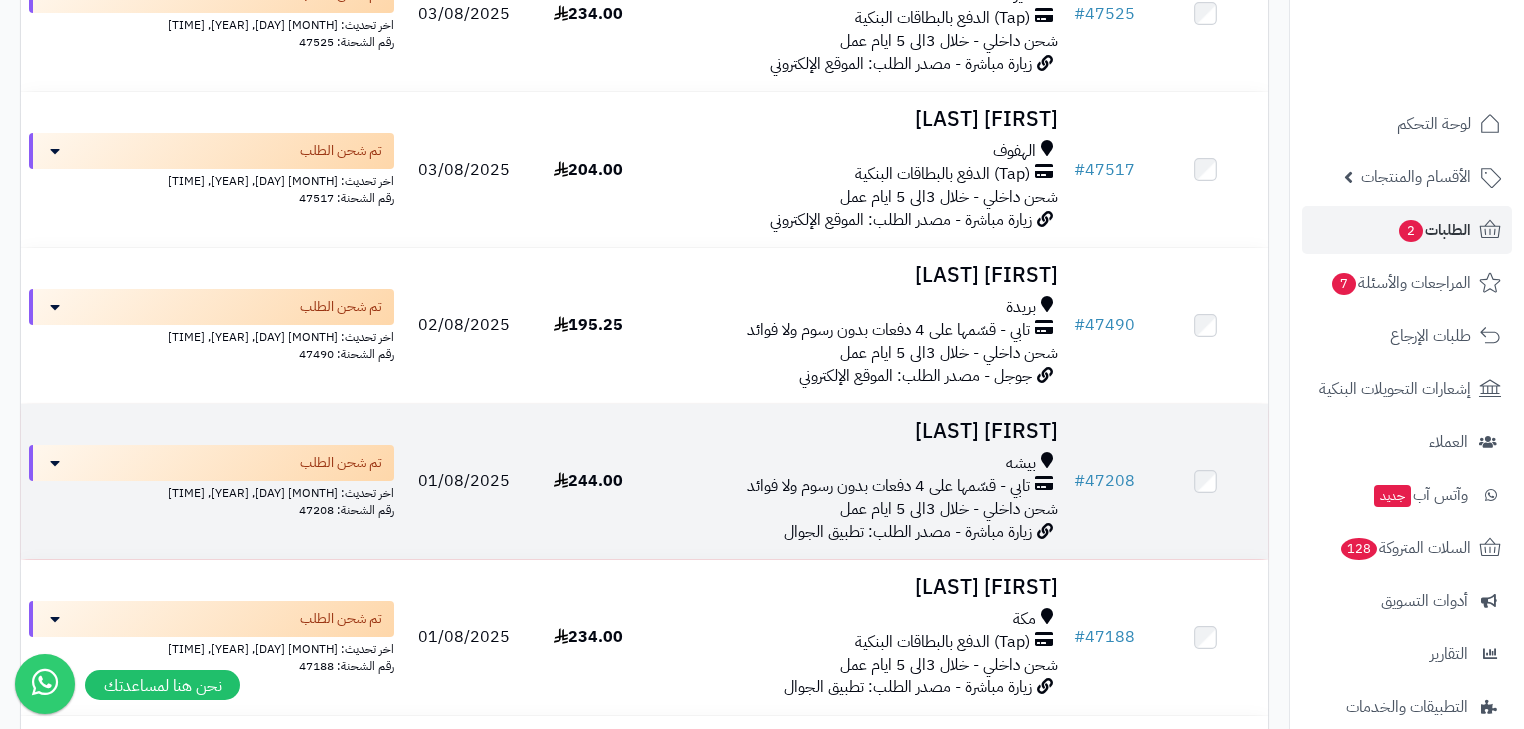 click on "تابي - قسّمها على 4 دفعات بدون رسوم ولا فوائد" at bounding box center [888, 486] 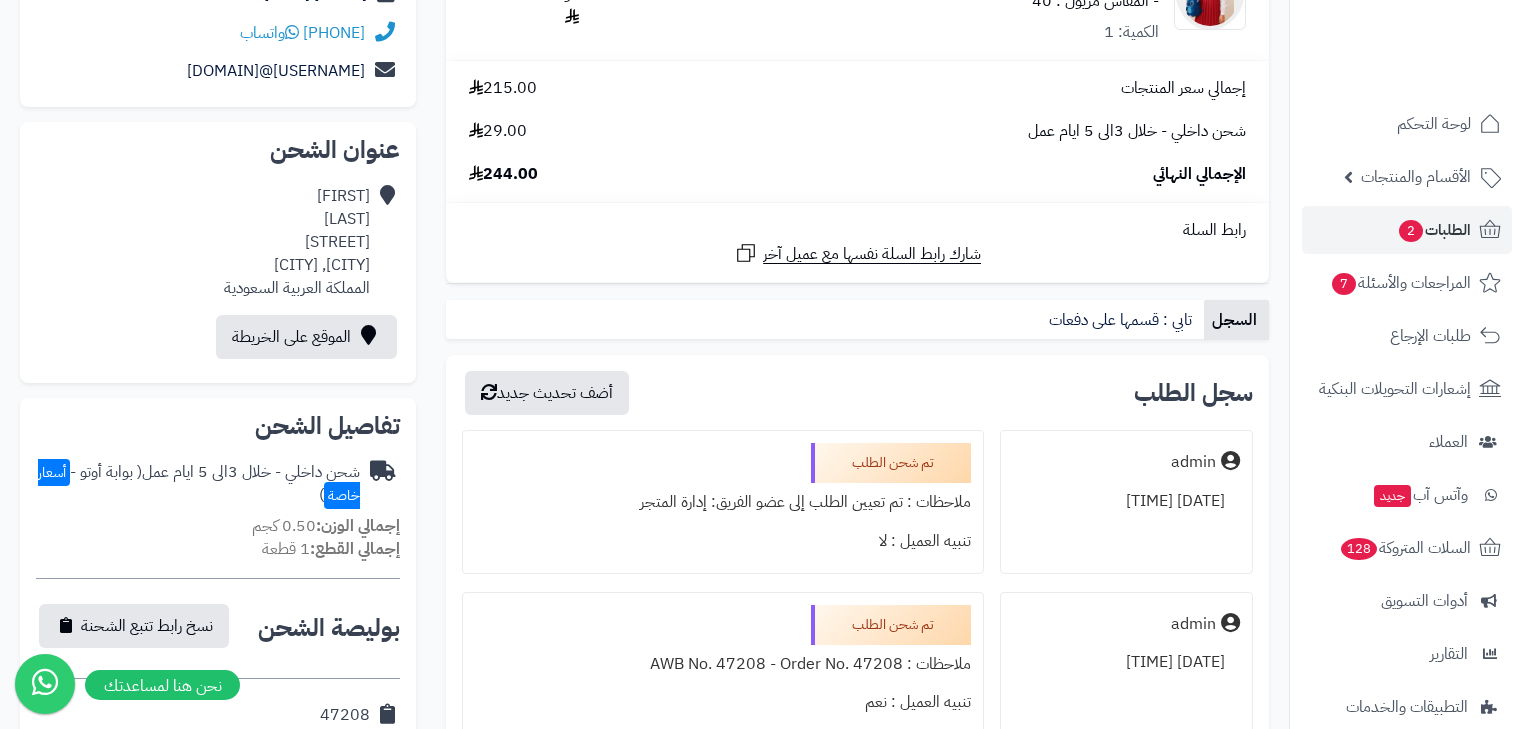 scroll, scrollTop: 0, scrollLeft: 0, axis: both 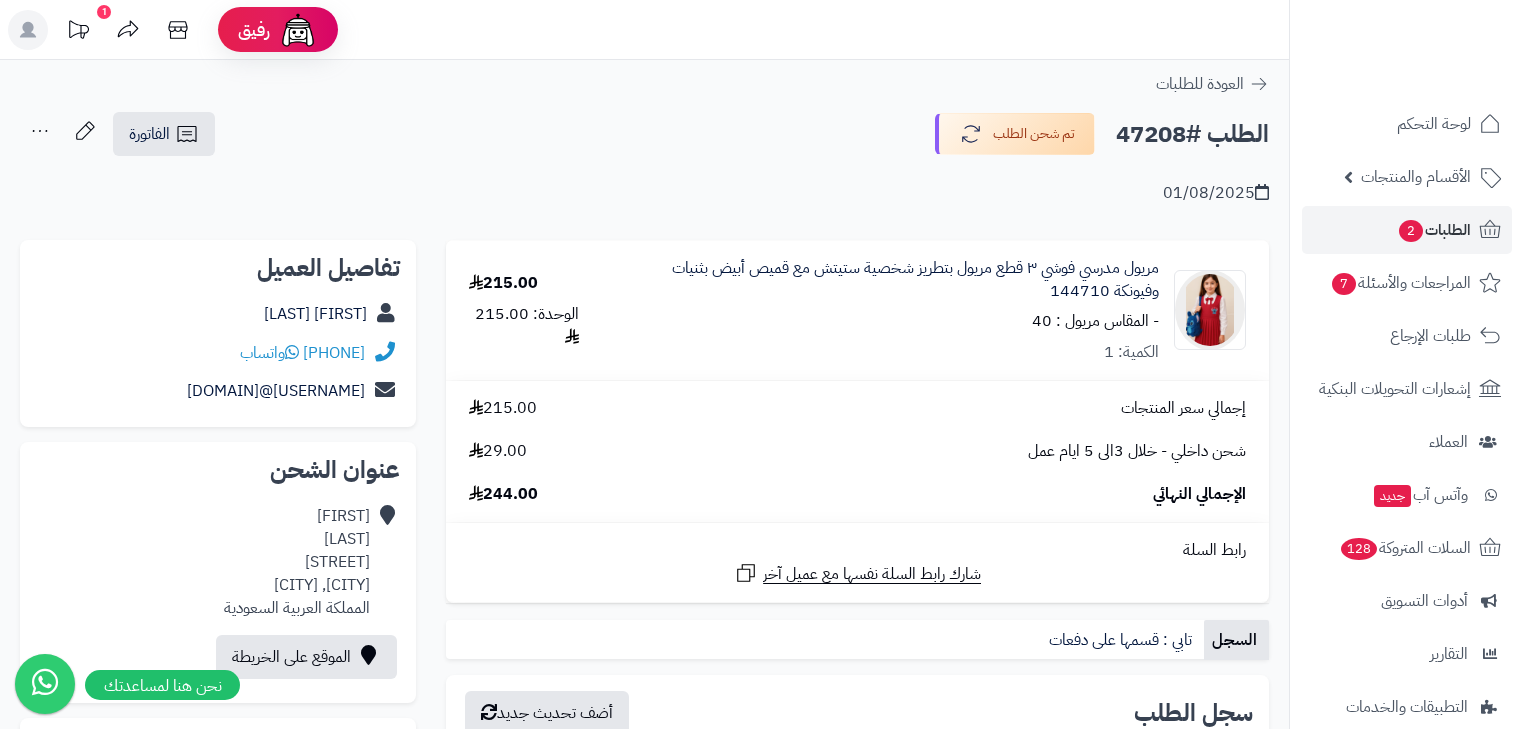 click on "الطلب #47208" at bounding box center [1192, 134] 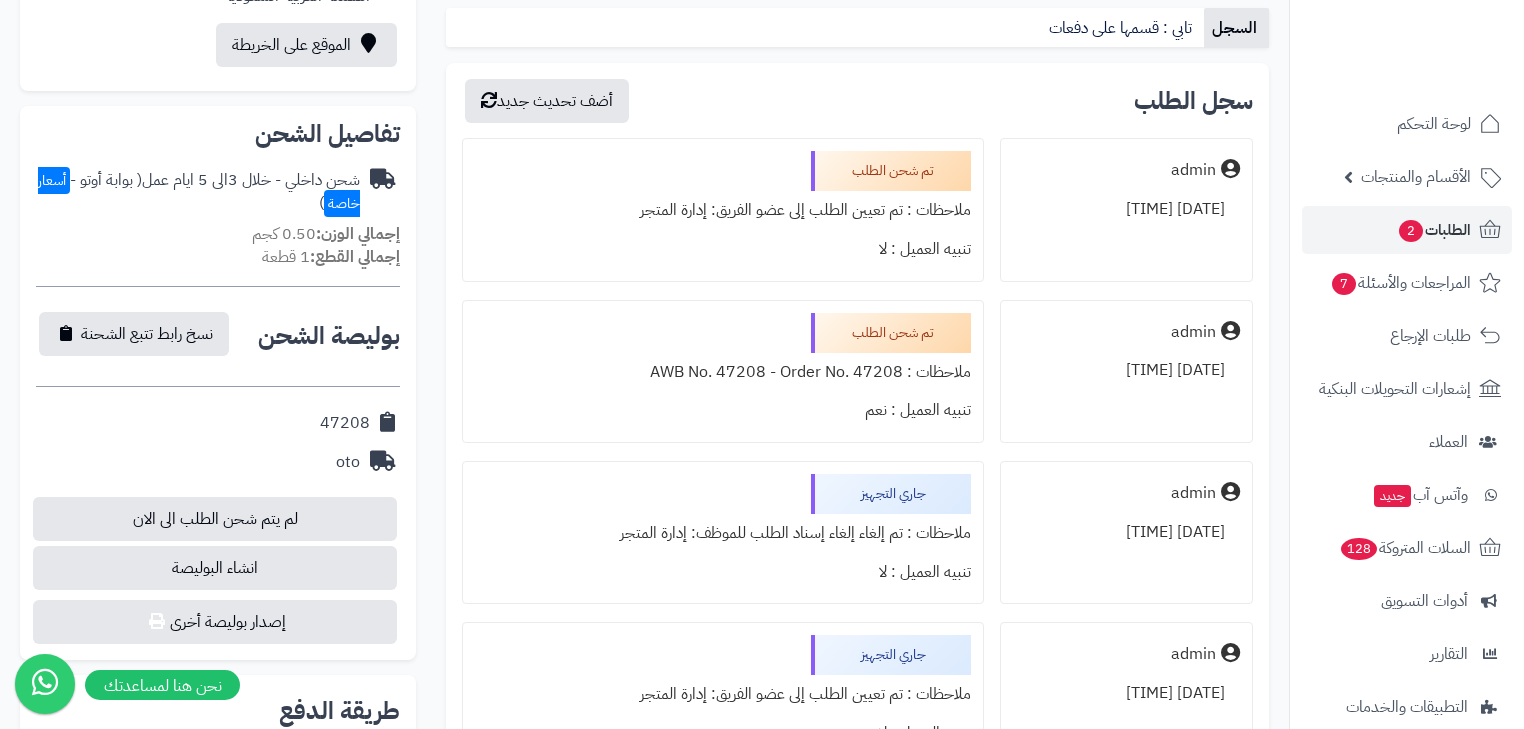 scroll, scrollTop: 640, scrollLeft: 0, axis: vertical 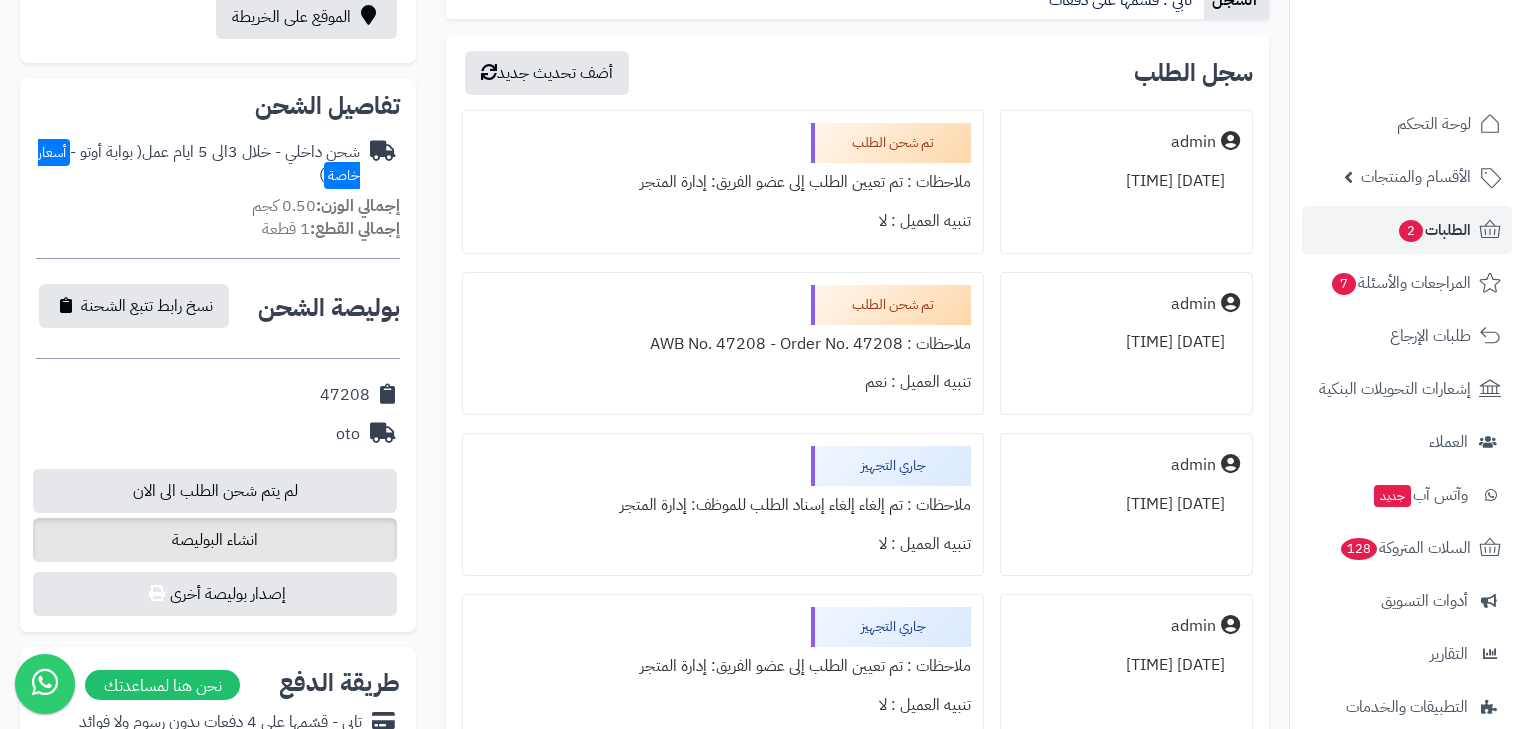 click on "انشاء البوليصة" at bounding box center (215, 540) 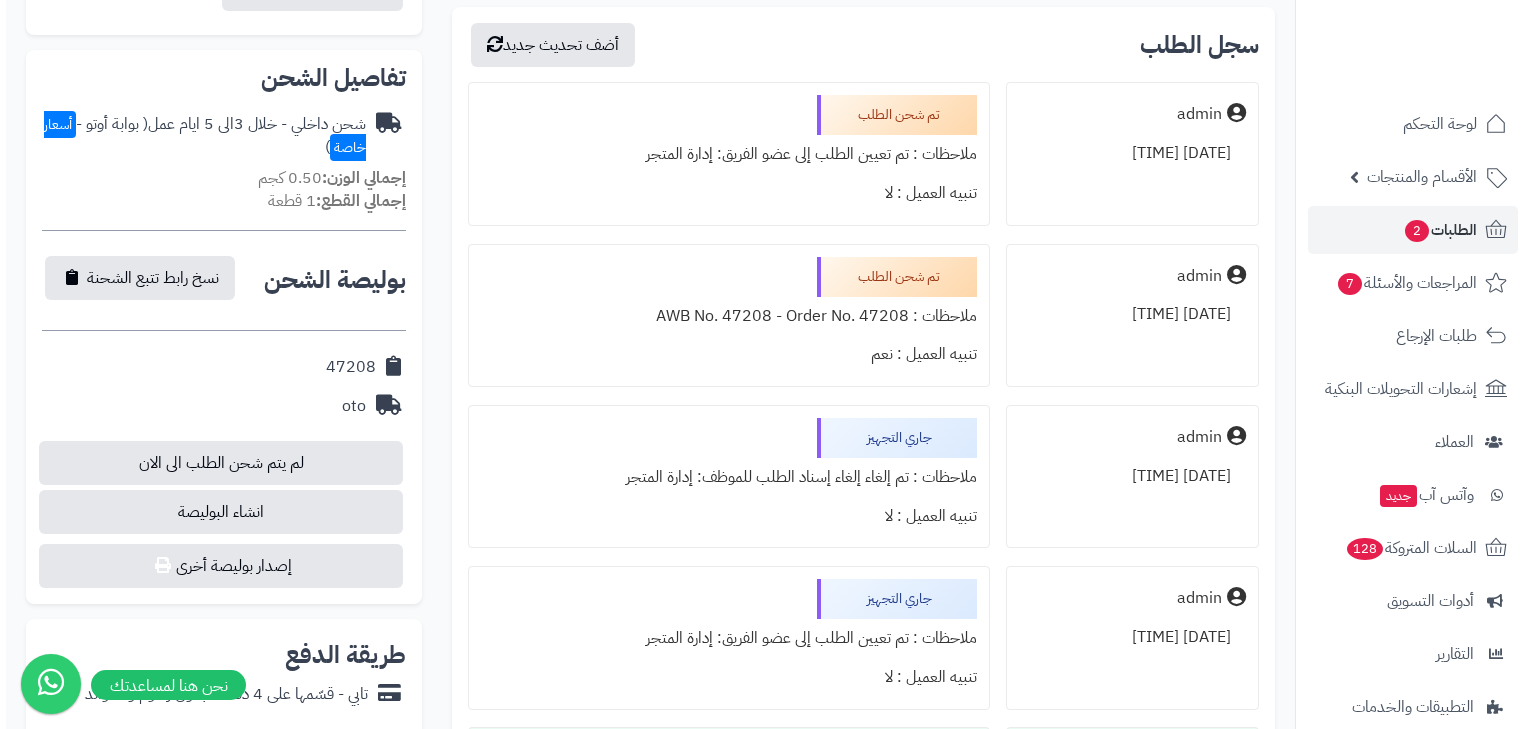 scroll, scrollTop: 640, scrollLeft: 0, axis: vertical 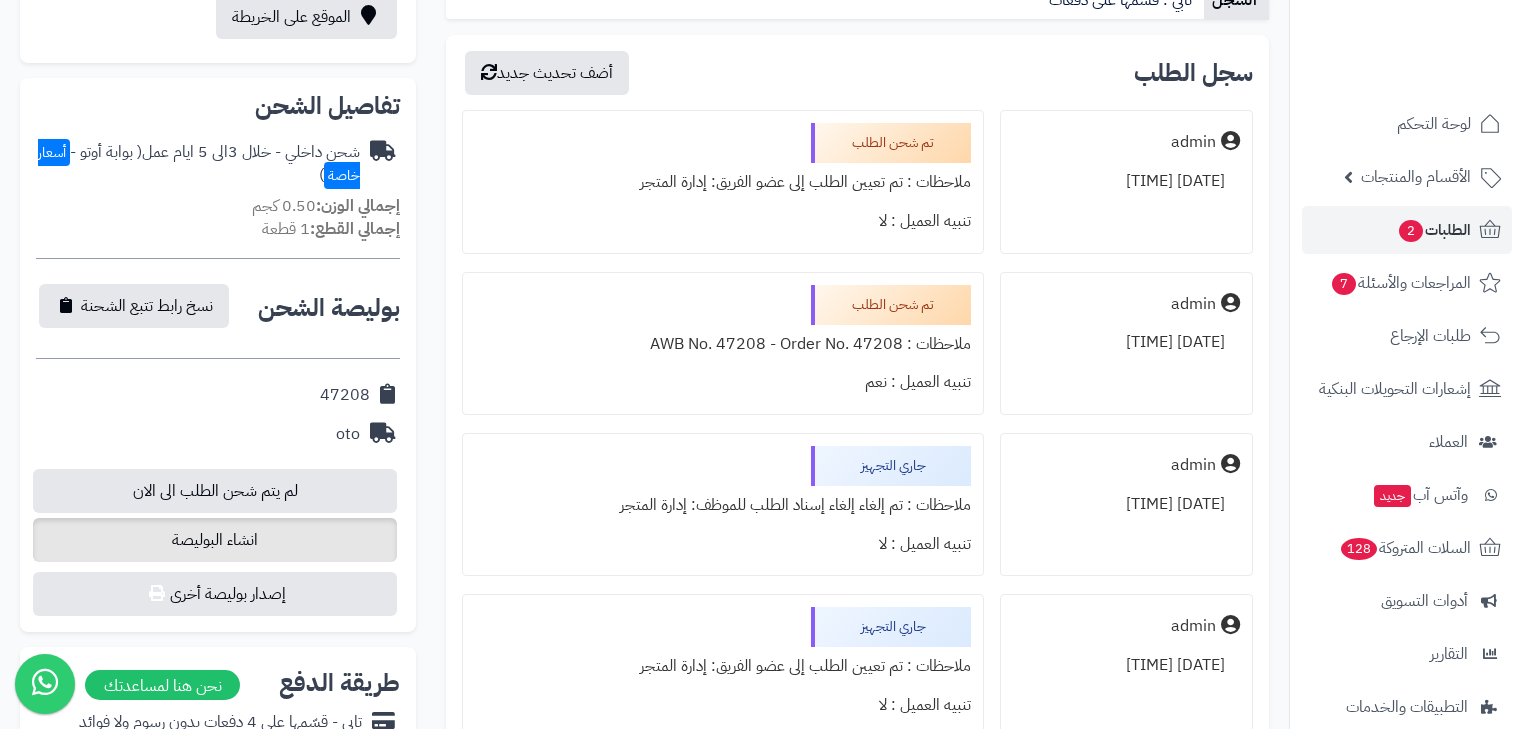 click on "انشاء البوليصة" at bounding box center [215, 540] 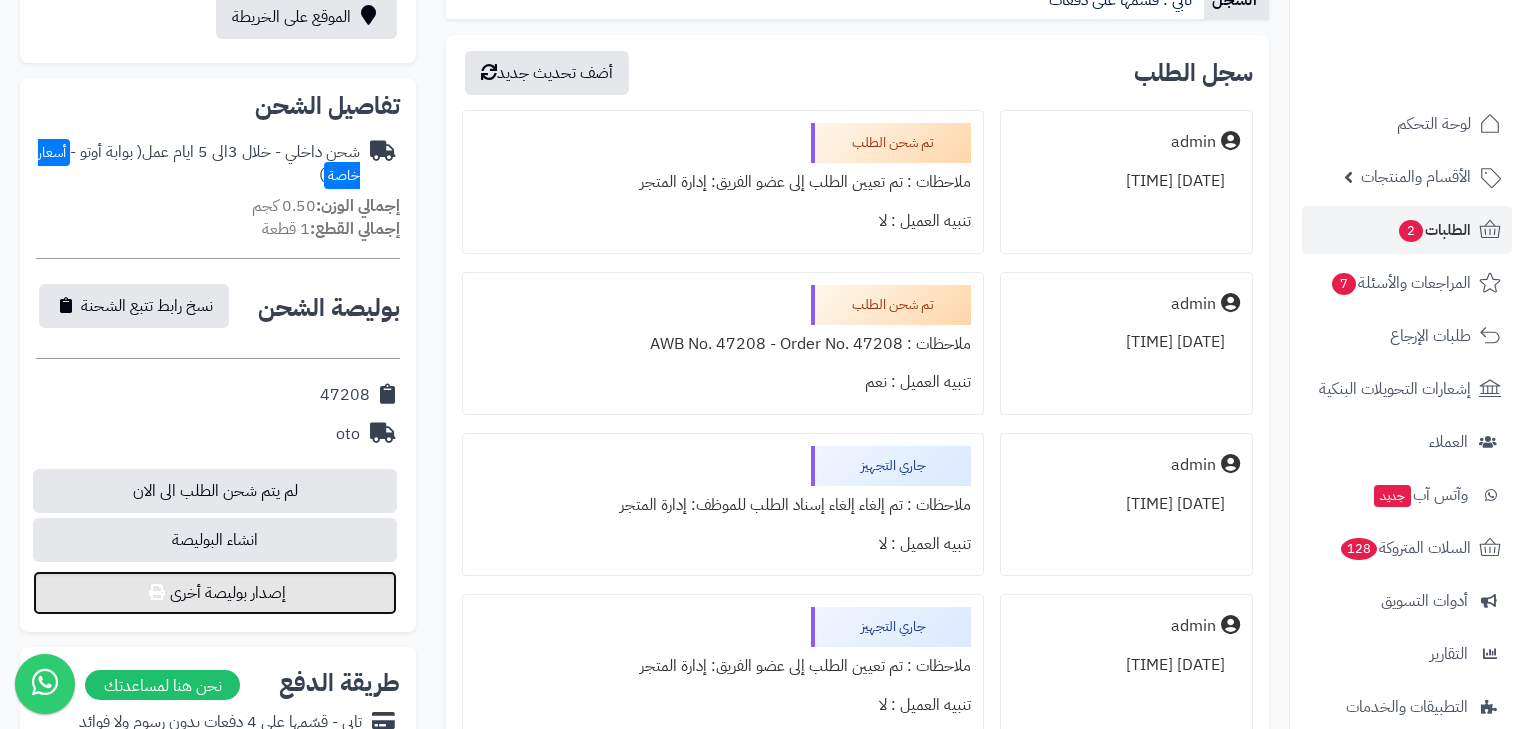 click on "إصدار بوليصة أخرى" at bounding box center [215, 593] 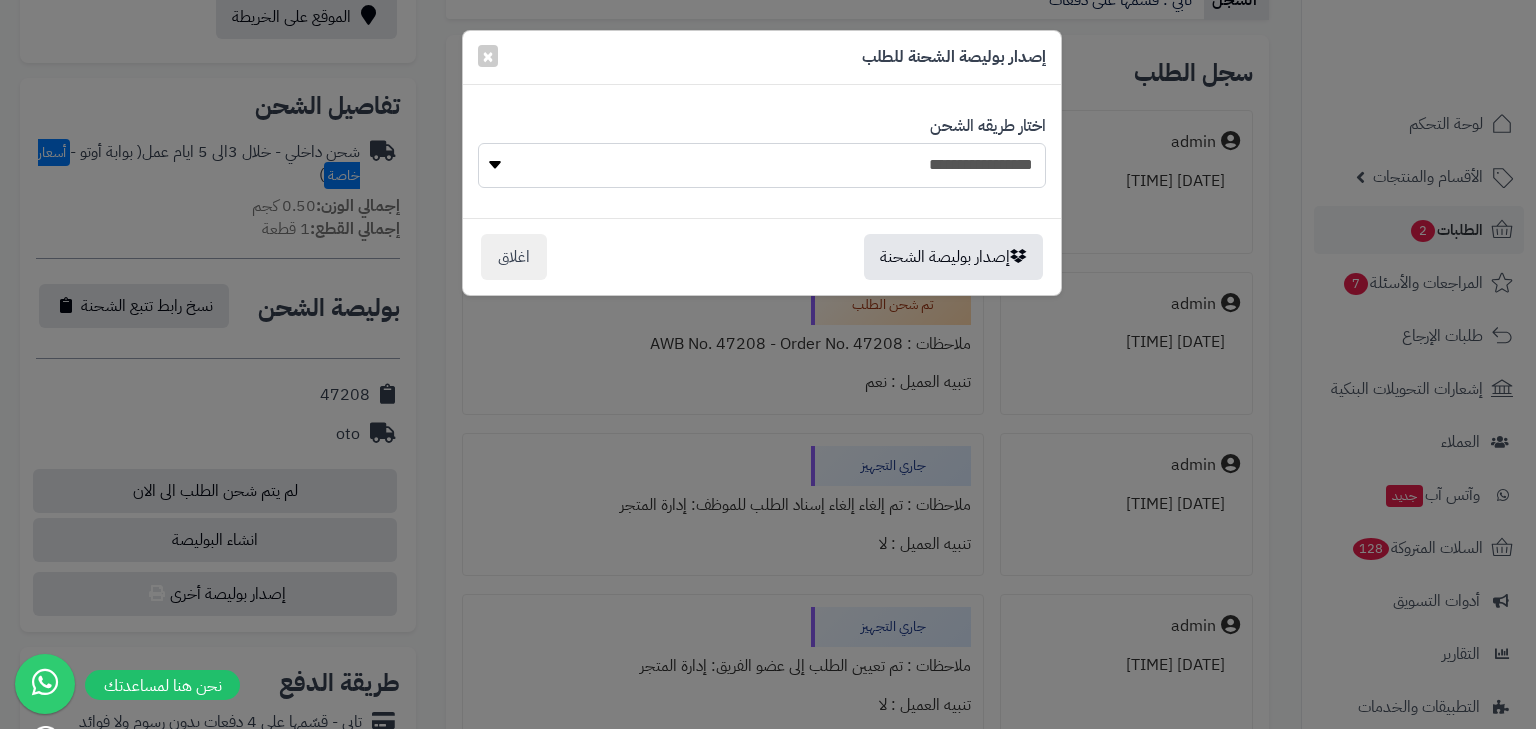 click on "**********" at bounding box center (762, 165) 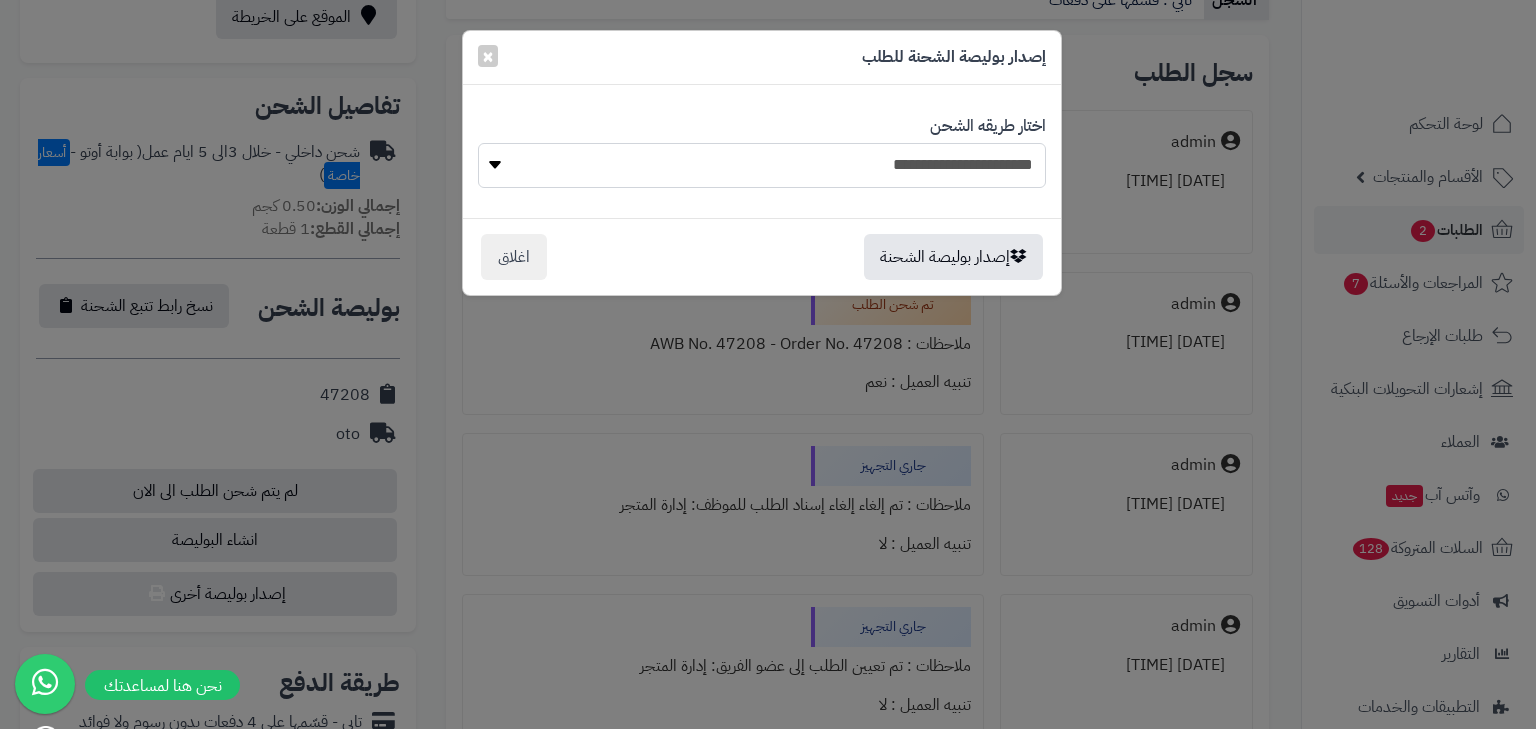 click on "**********" at bounding box center [762, 165] 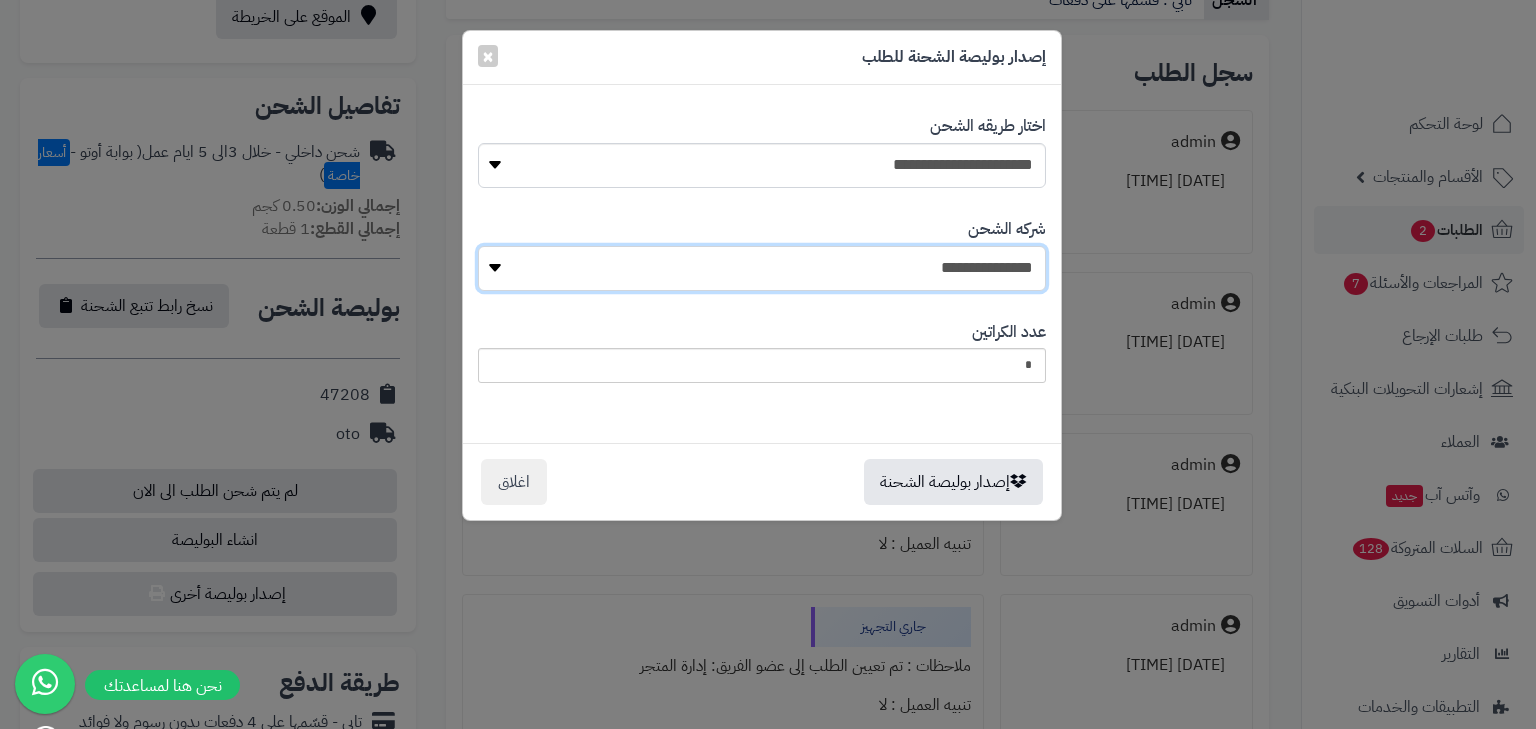 click on "**********" at bounding box center (762, 268) 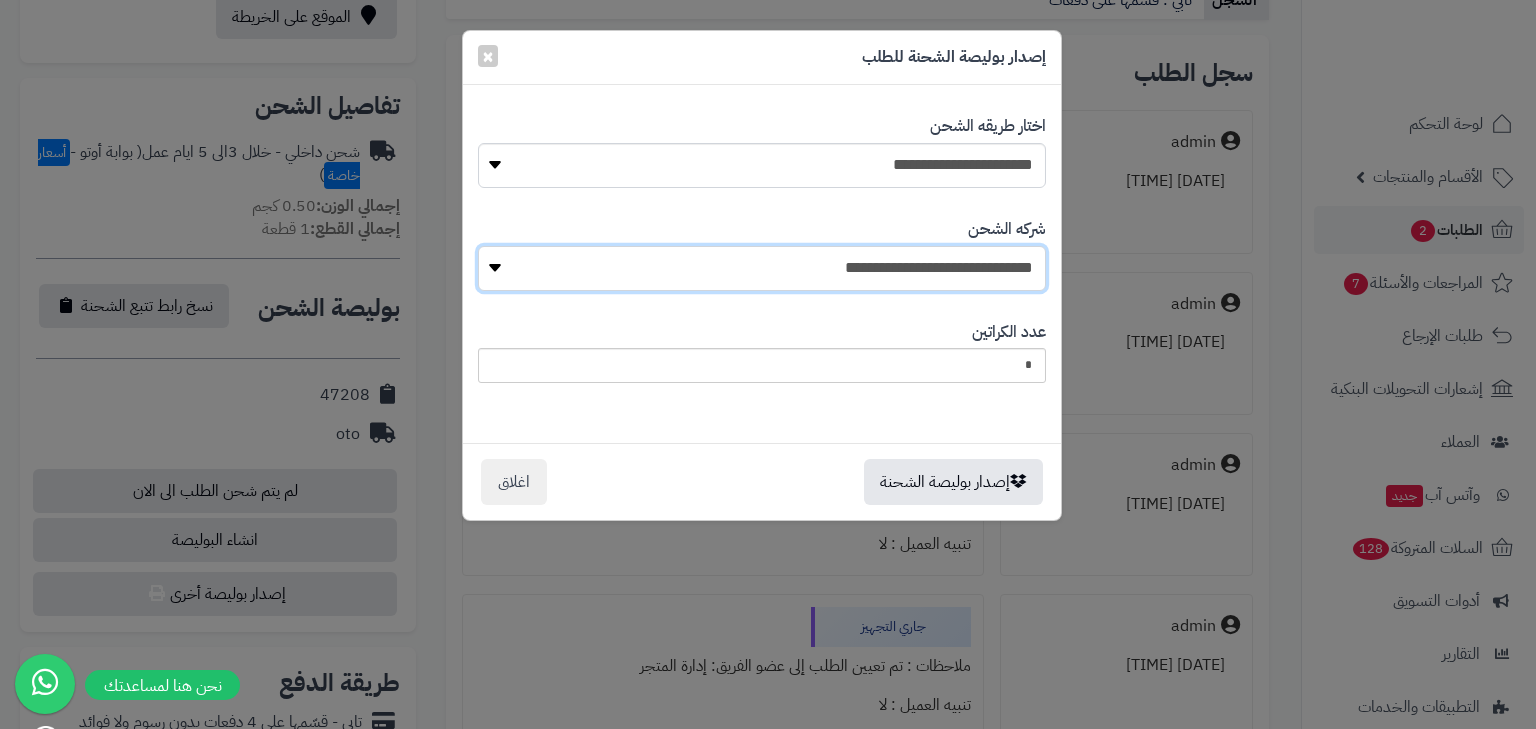 click on "**********" at bounding box center [762, 268] 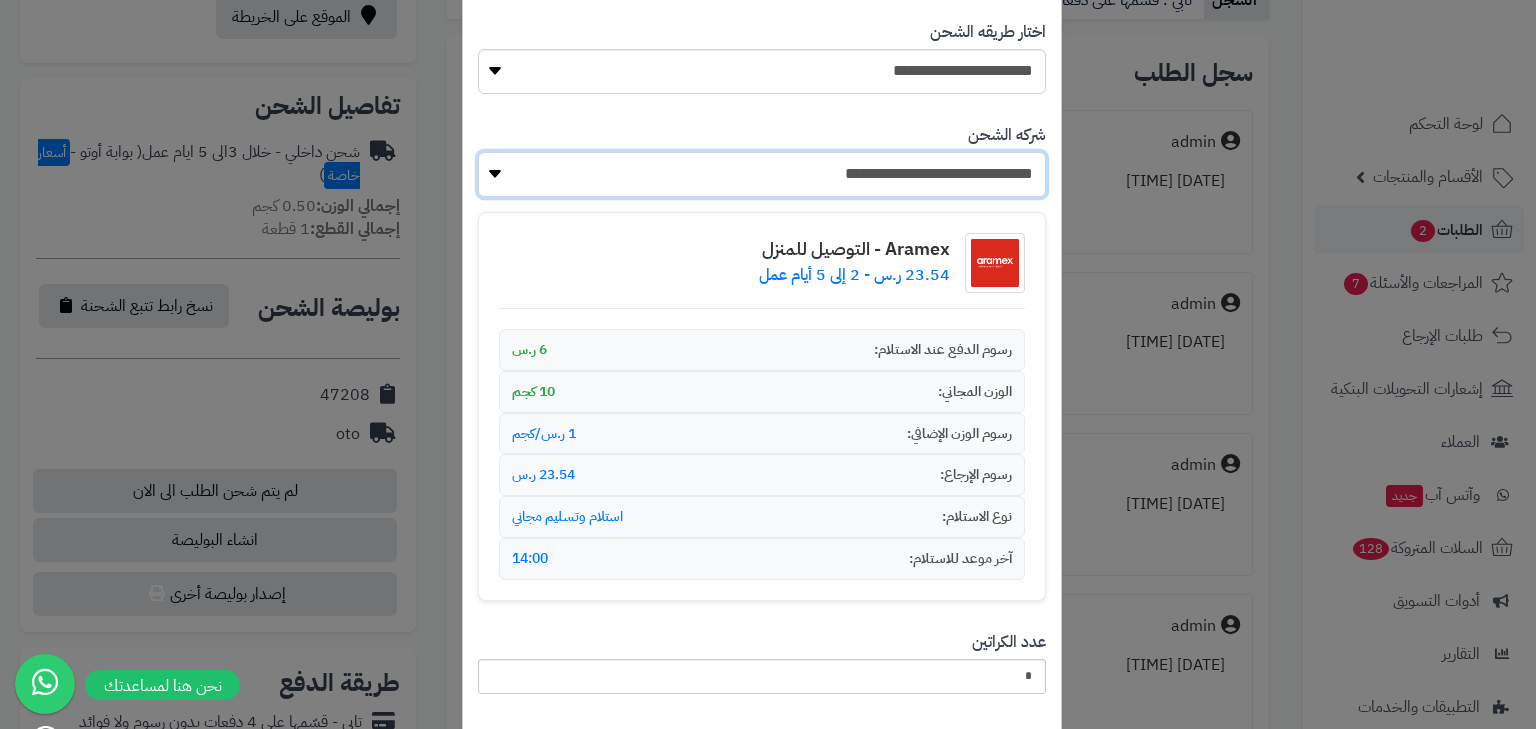 scroll, scrollTop: 223, scrollLeft: 0, axis: vertical 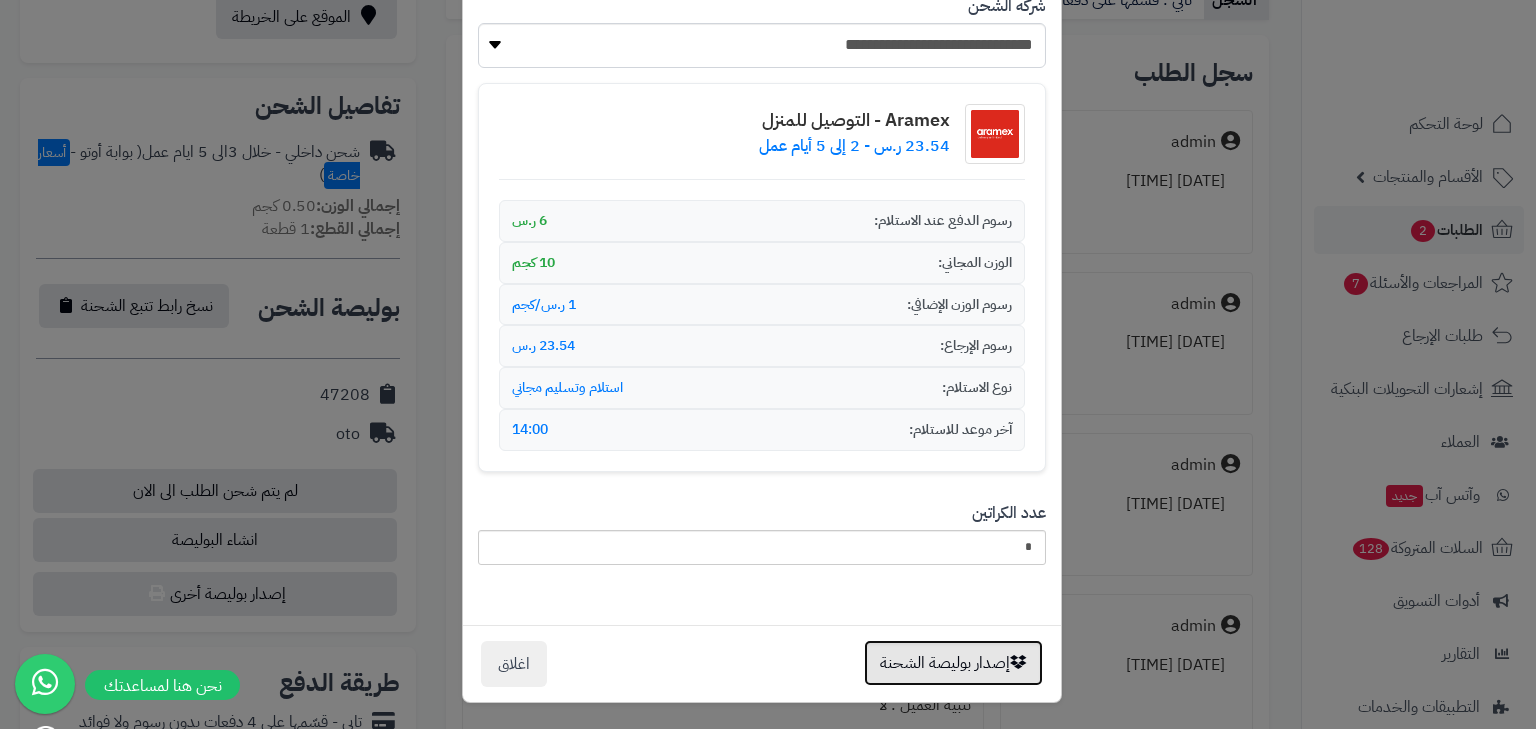 click on "إصدار بوليصة الشحنة" at bounding box center [953, 663] 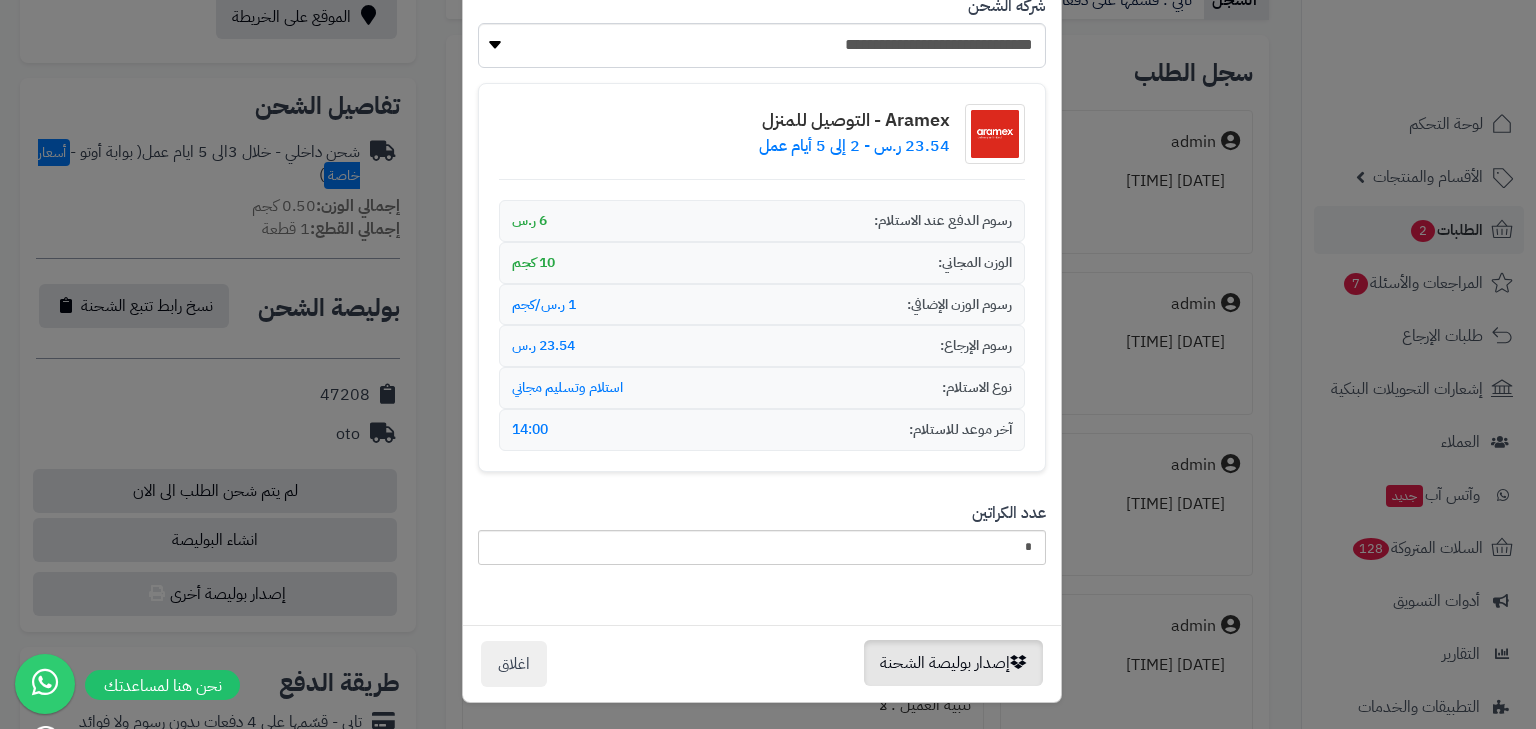 scroll, scrollTop: 0, scrollLeft: 0, axis: both 